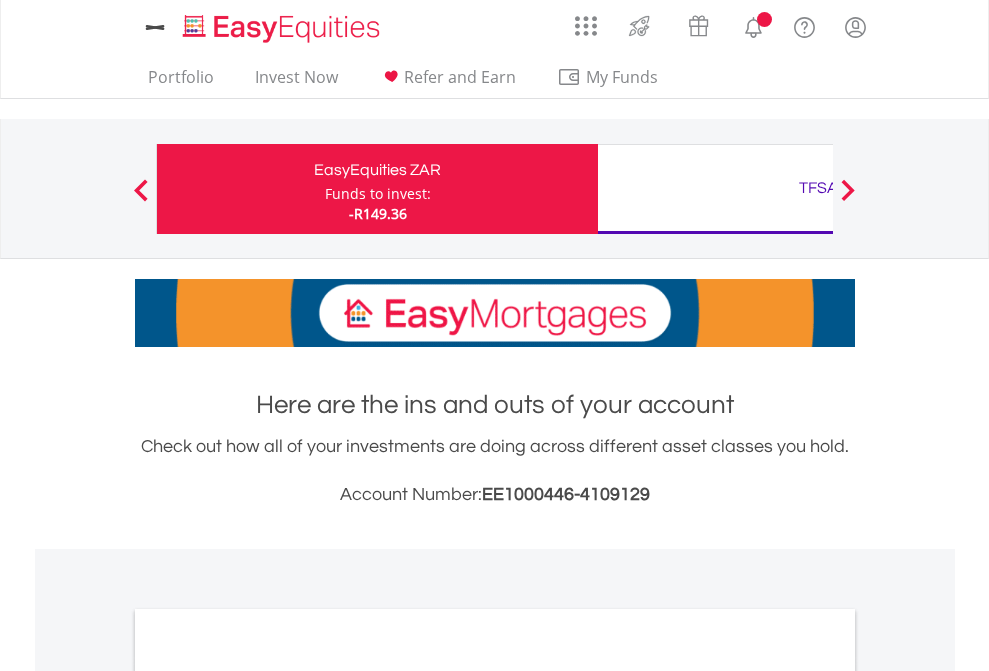 scroll, scrollTop: 0, scrollLeft: 0, axis: both 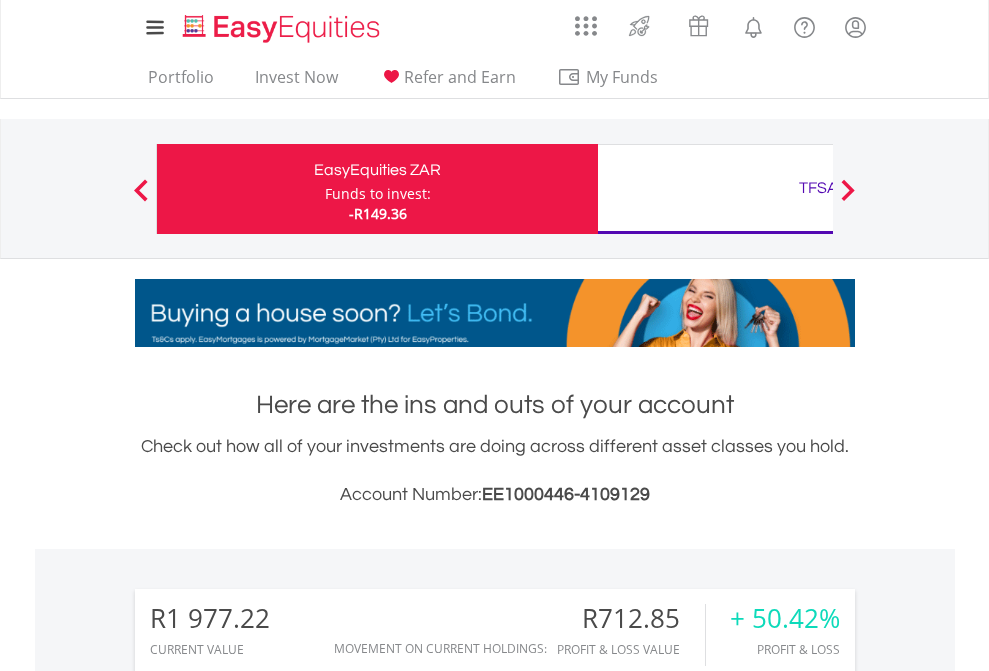 click on "Funds to invest:" at bounding box center [378, 194] 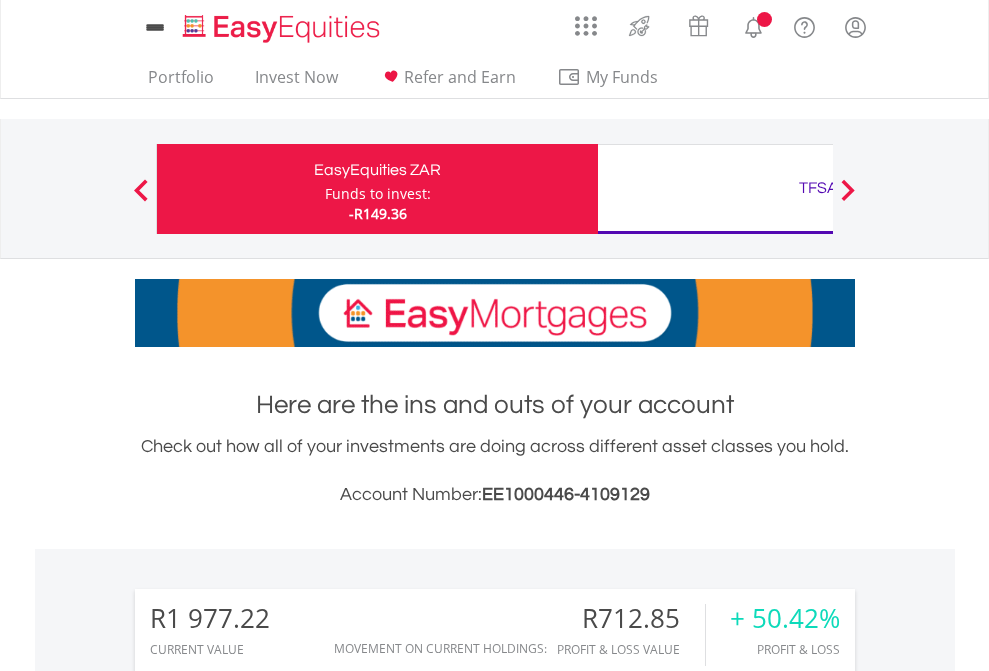 scroll, scrollTop: 0, scrollLeft: 0, axis: both 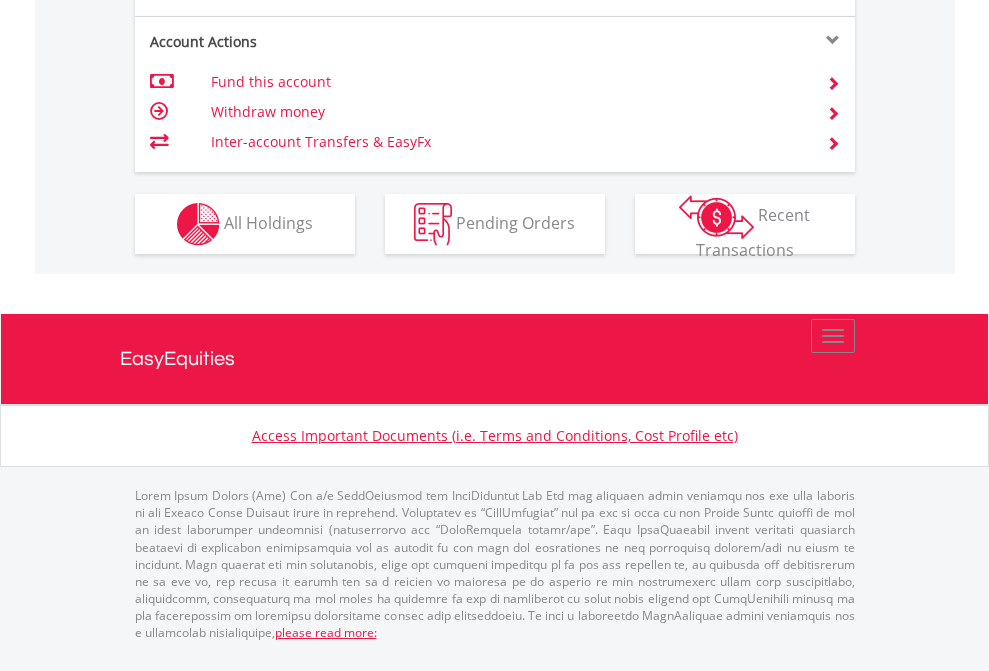click on "Investment types" at bounding box center [706, -337] 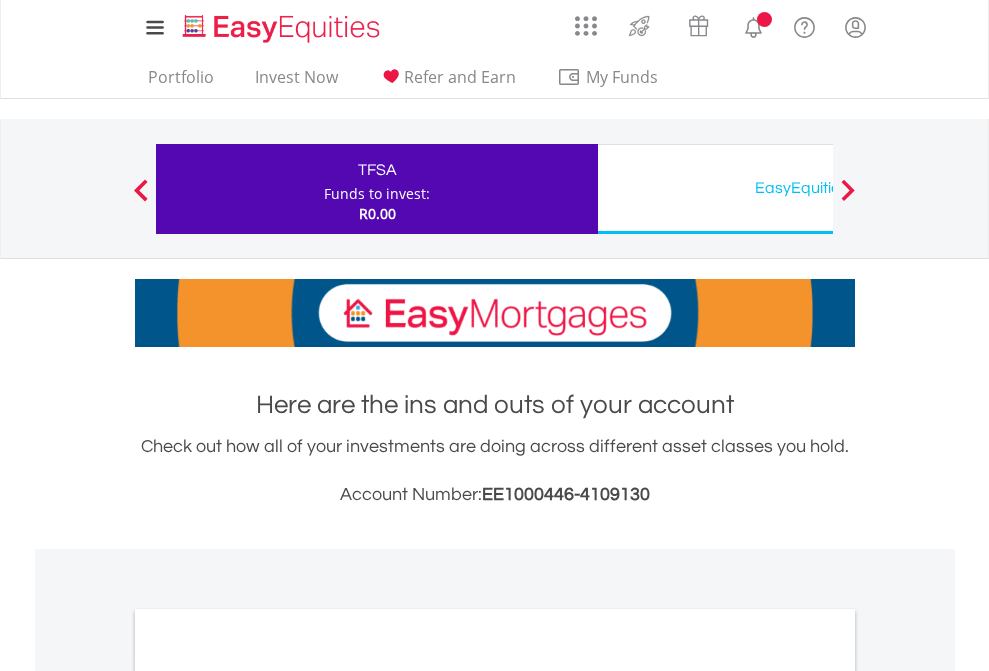 scroll, scrollTop: 0, scrollLeft: 0, axis: both 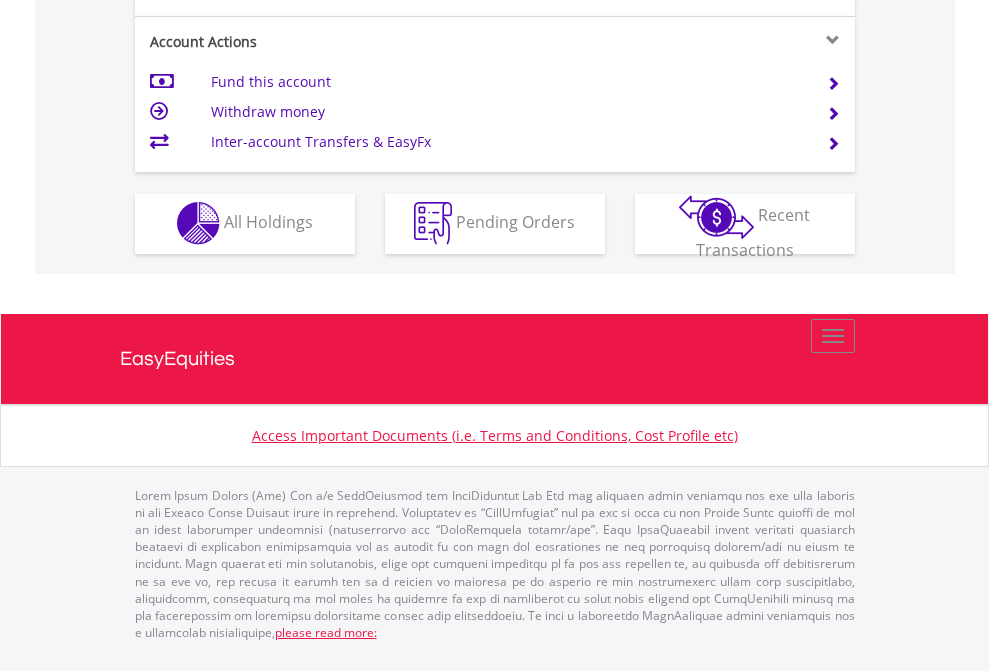 click on "Investment types" at bounding box center (706, -353) 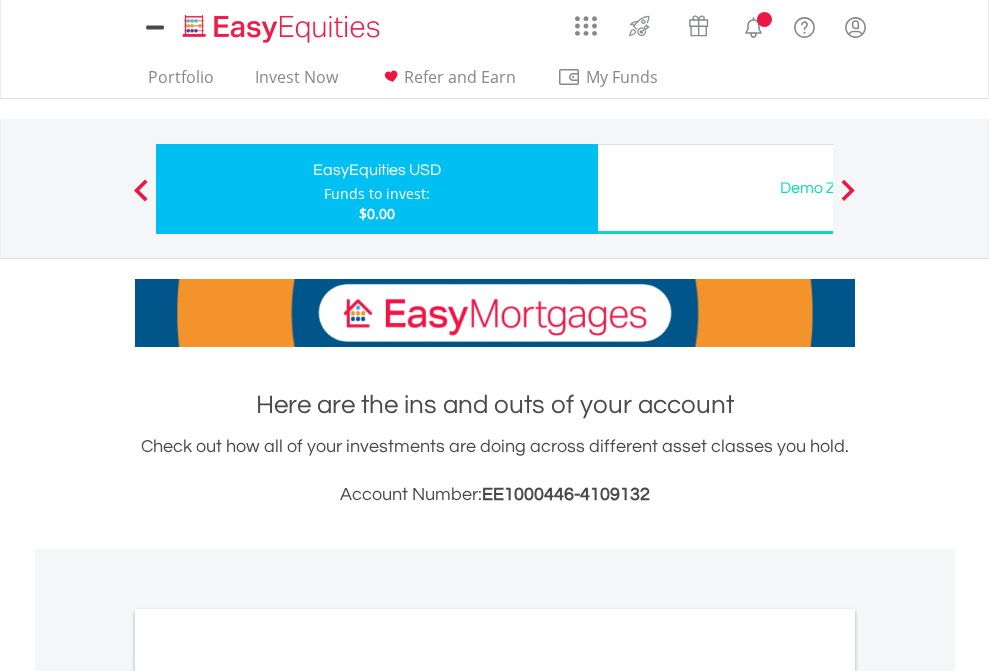 scroll, scrollTop: 0, scrollLeft: 0, axis: both 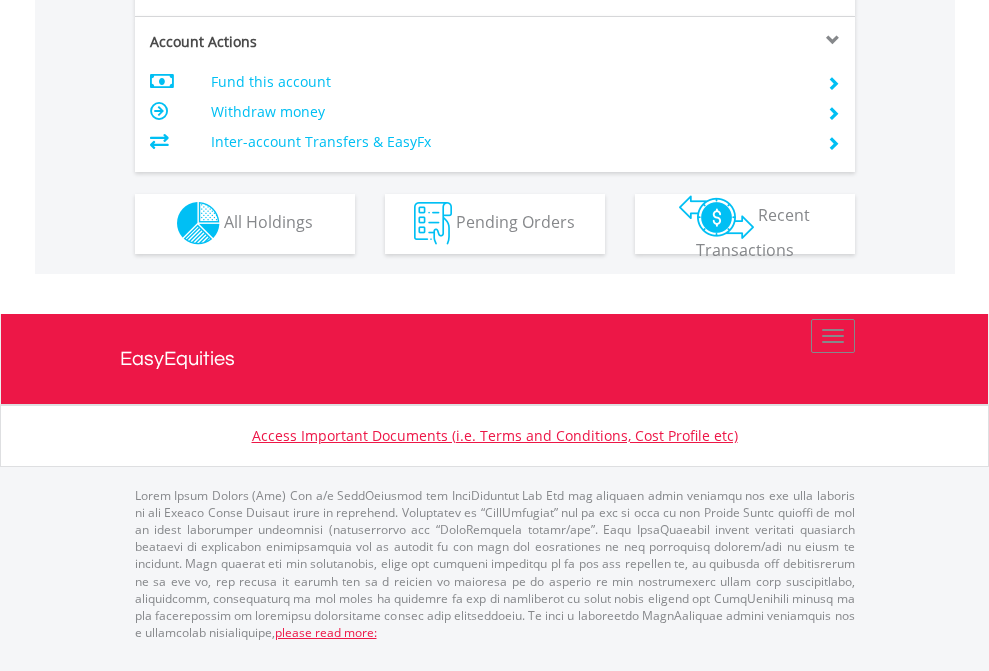 click on "Investment types" at bounding box center [706, -353] 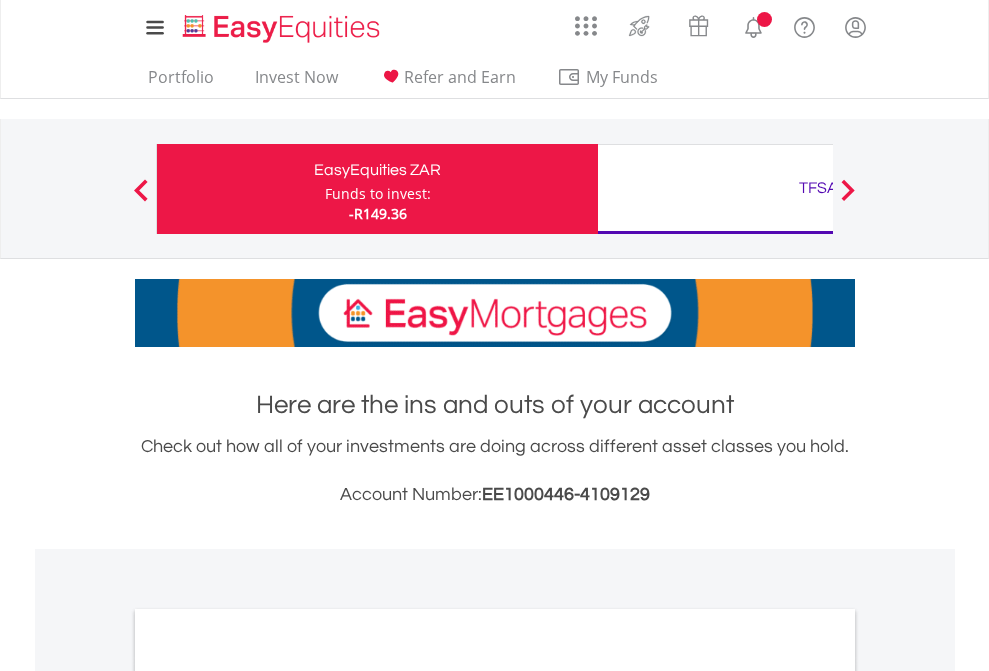 scroll, scrollTop: 0, scrollLeft: 0, axis: both 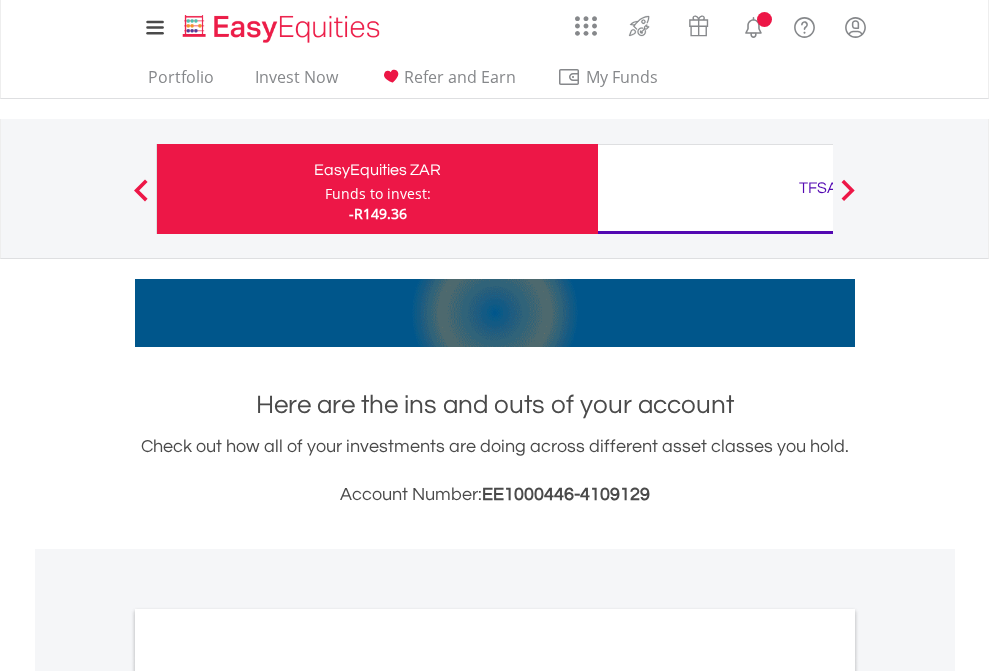 click on "All Holdings" at bounding box center (268, 1096) 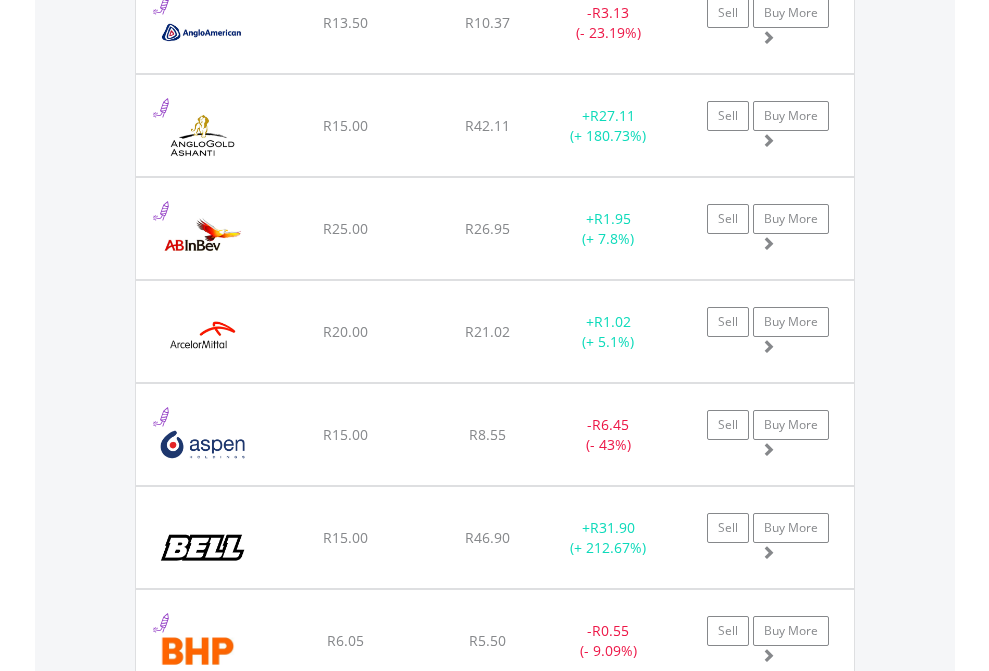 scroll, scrollTop: 2305, scrollLeft: 0, axis: vertical 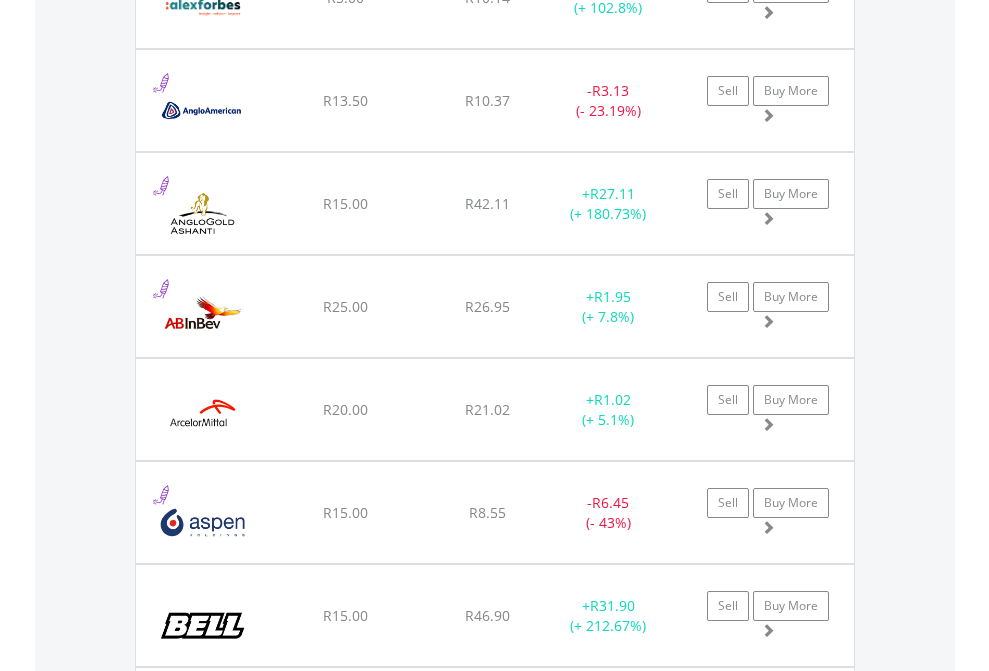 click on "TFSA" at bounding box center [818, -2117] 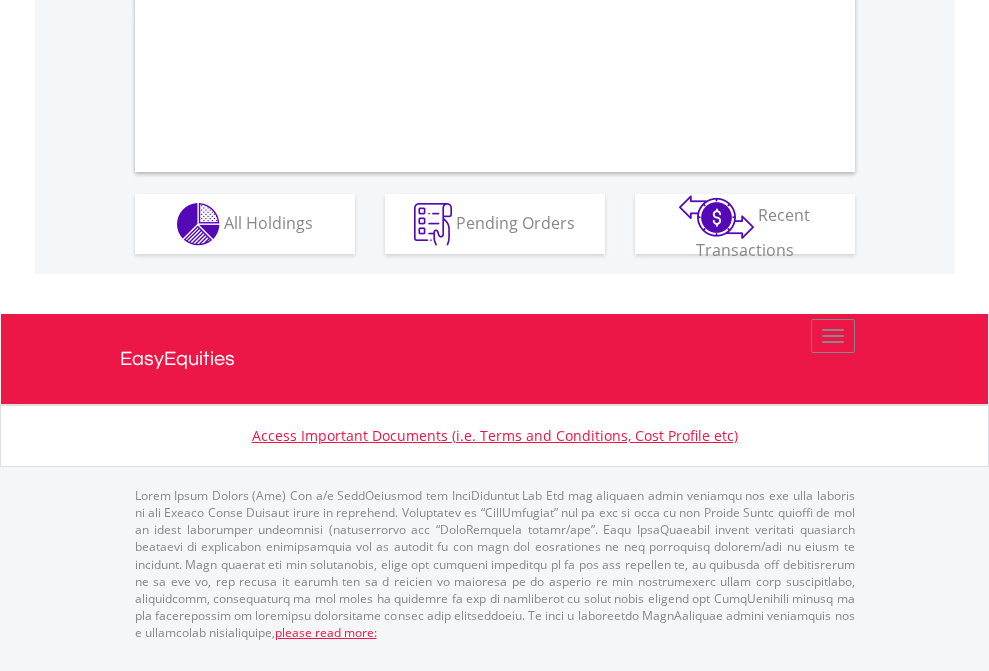 click on "All Holdings" at bounding box center (268, 222) 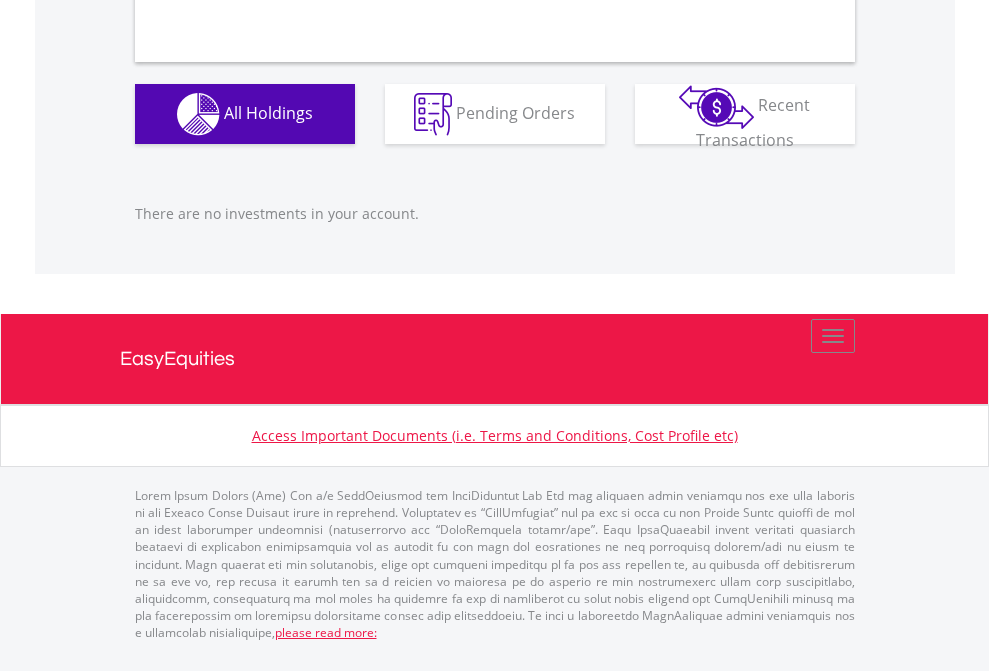scroll, scrollTop: 1980, scrollLeft: 0, axis: vertical 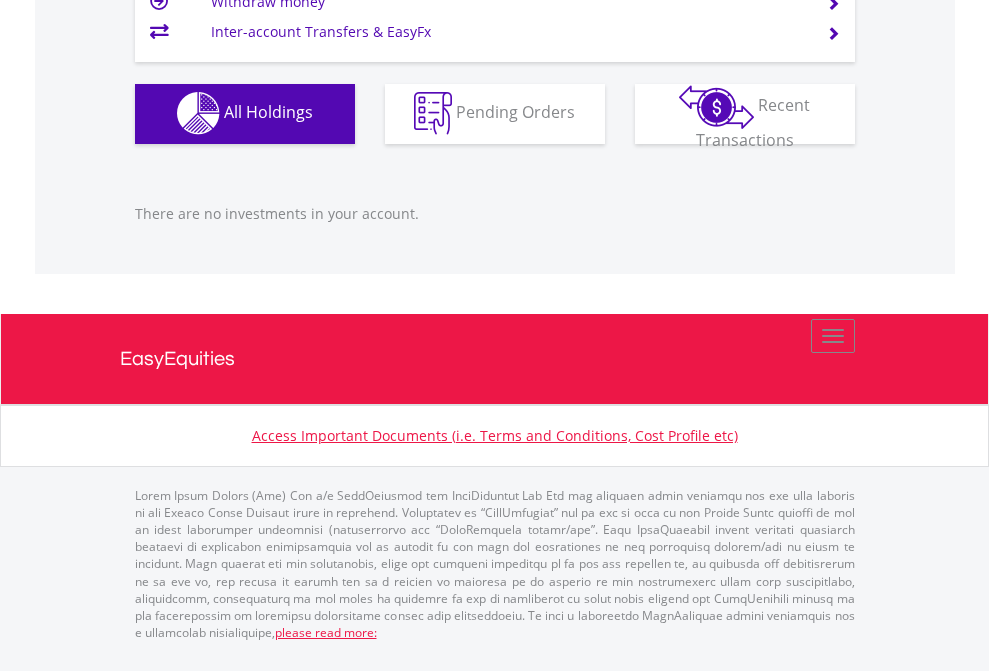 click on "EasyEquities USD" at bounding box center (818, -1142) 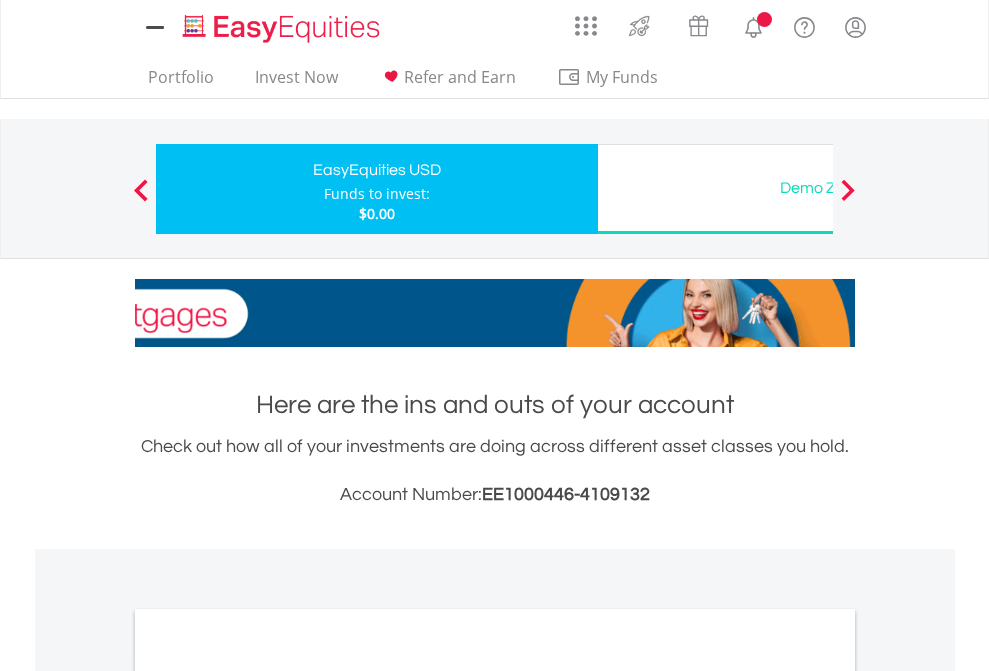 scroll, scrollTop: 0, scrollLeft: 0, axis: both 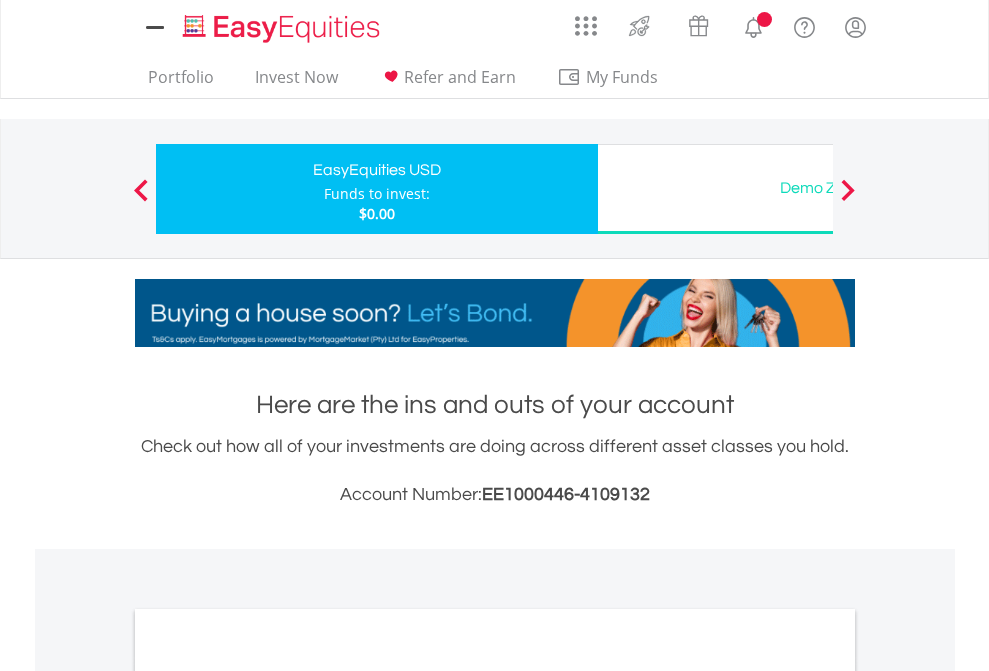 click on "All Holdings" at bounding box center [268, 1096] 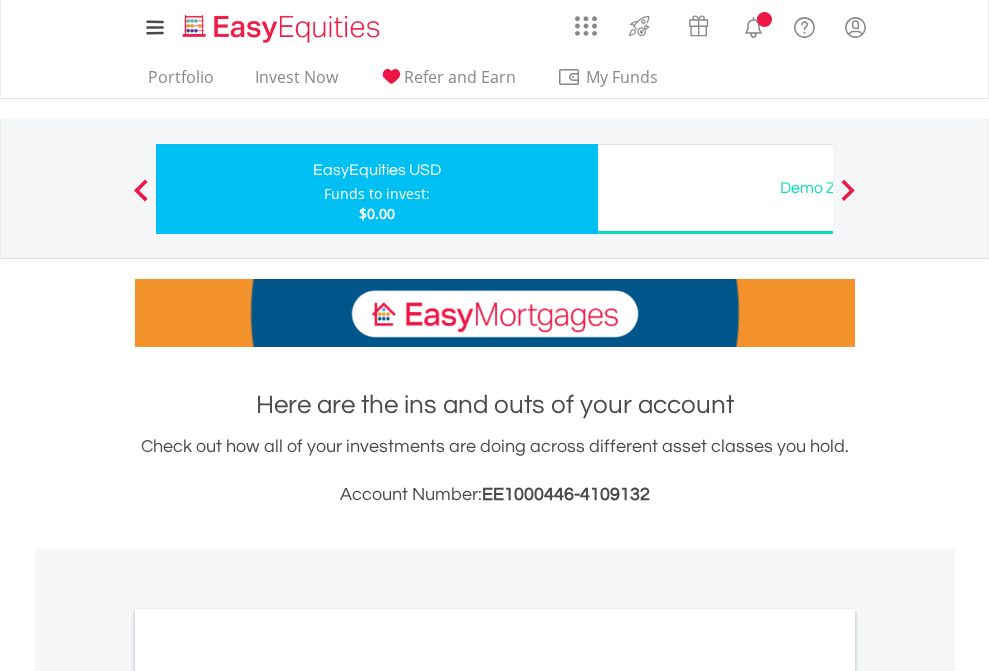 scroll, scrollTop: 1202, scrollLeft: 0, axis: vertical 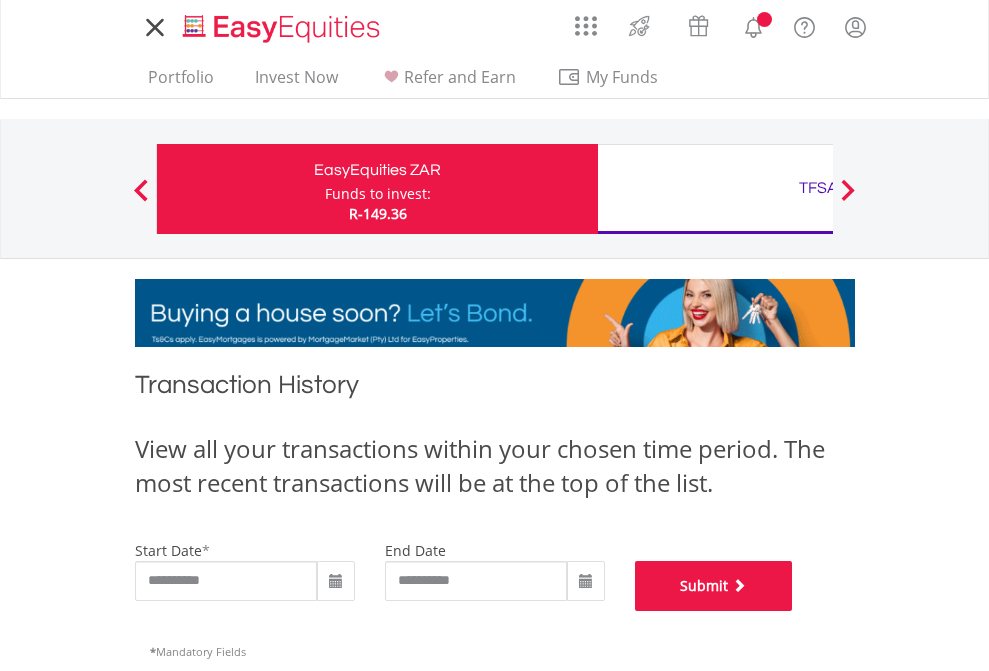 click on "Submit" at bounding box center (714, 586) 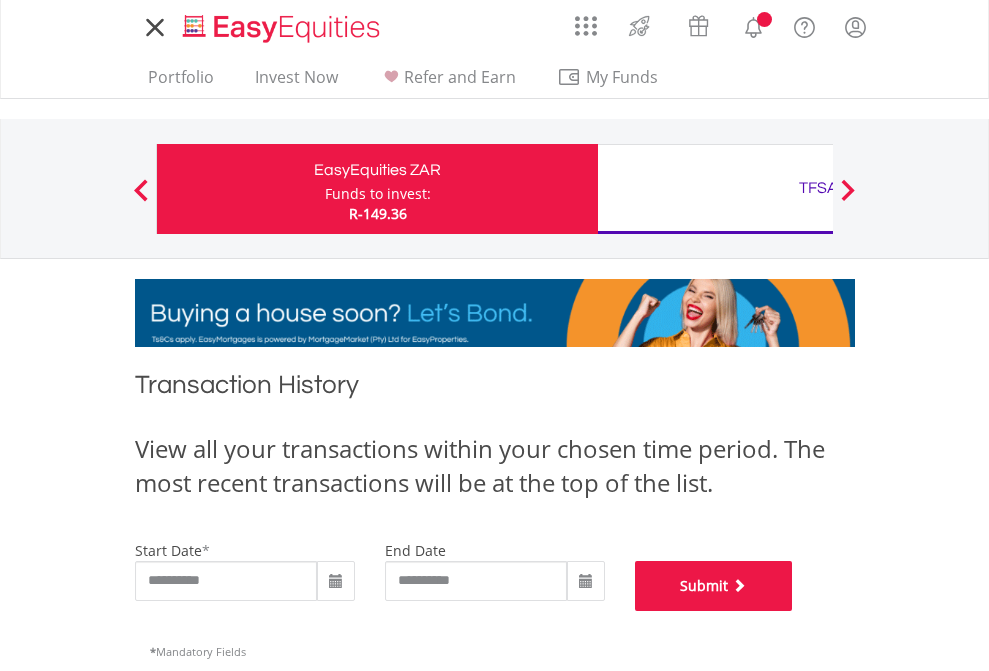 scroll, scrollTop: 811, scrollLeft: 0, axis: vertical 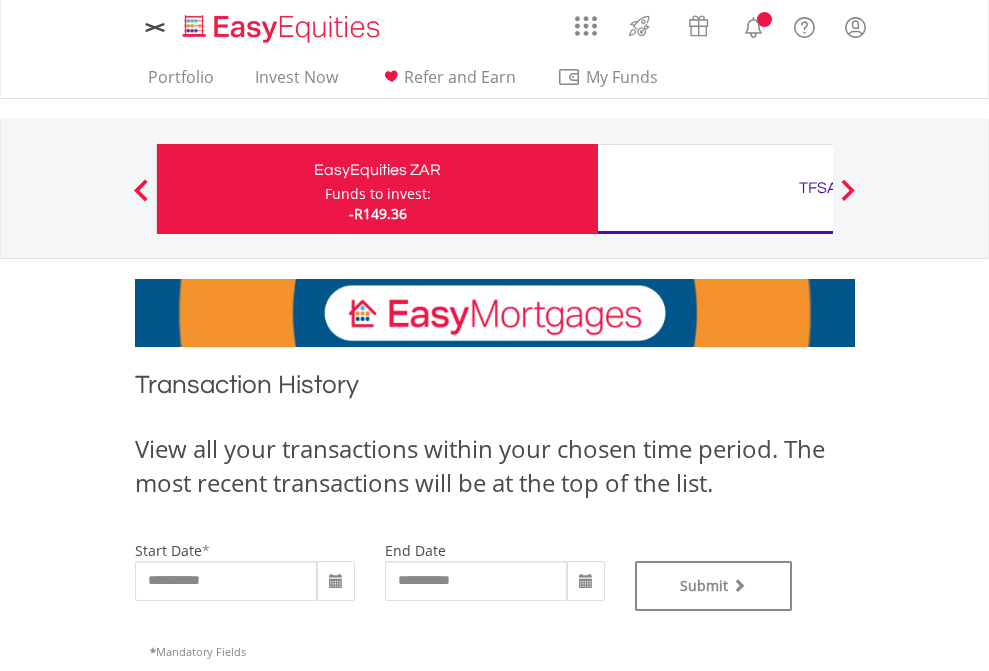 click on "TFSA" at bounding box center (818, 188) 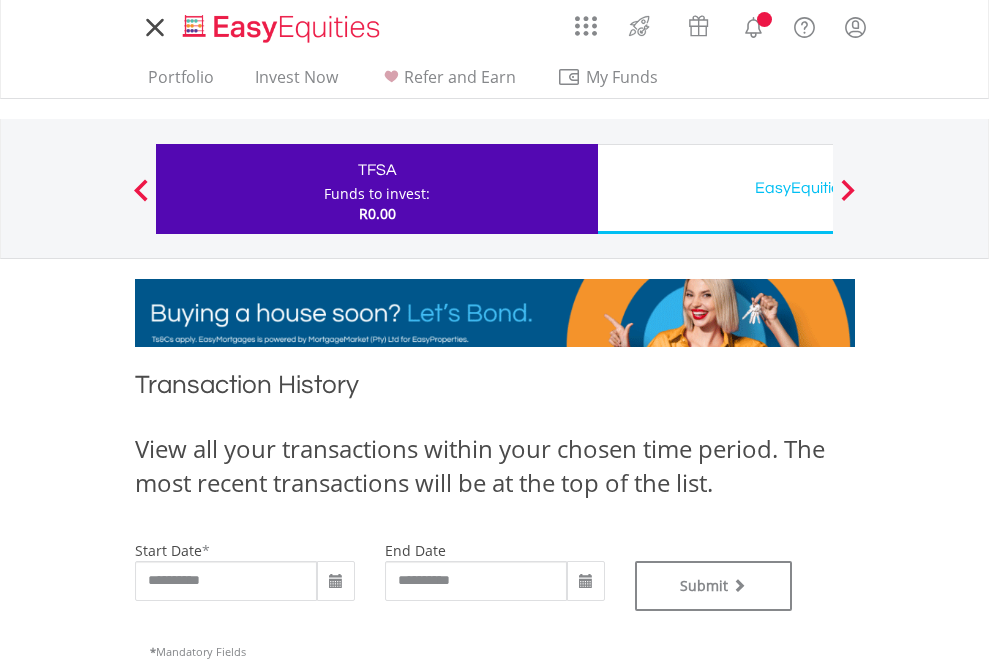 scroll, scrollTop: 0, scrollLeft: 0, axis: both 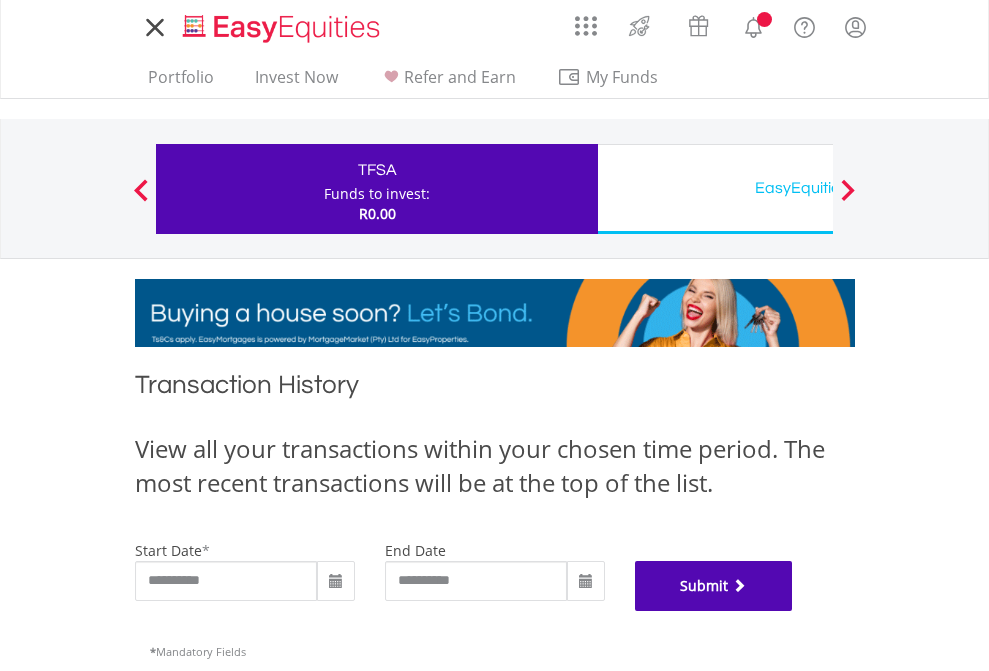 click on "Submit" at bounding box center [714, 586] 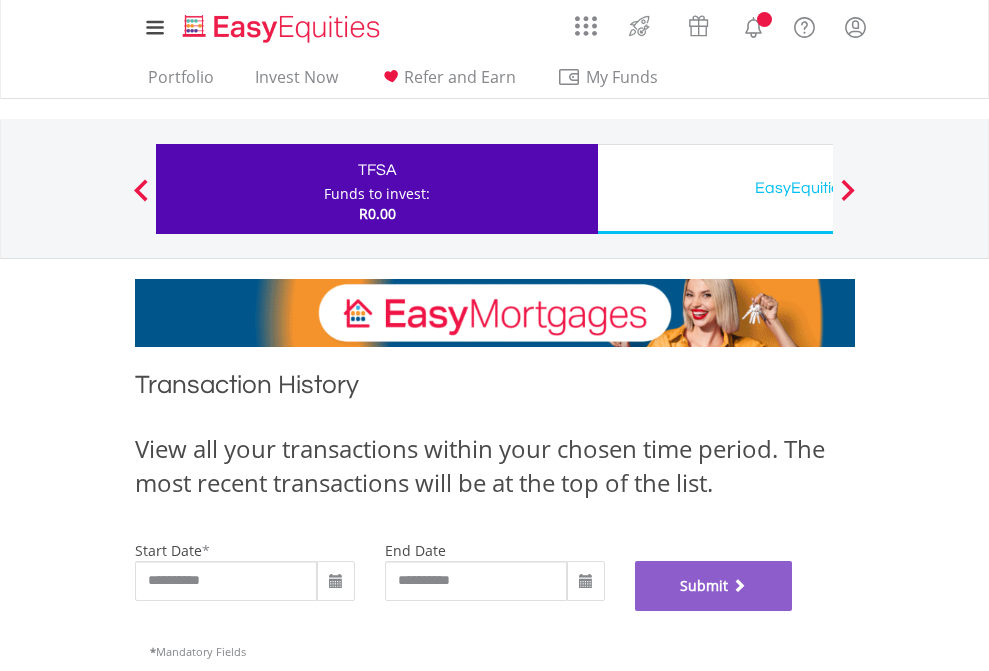 scroll, scrollTop: 811, scrollLeft: 0, axis: vertical 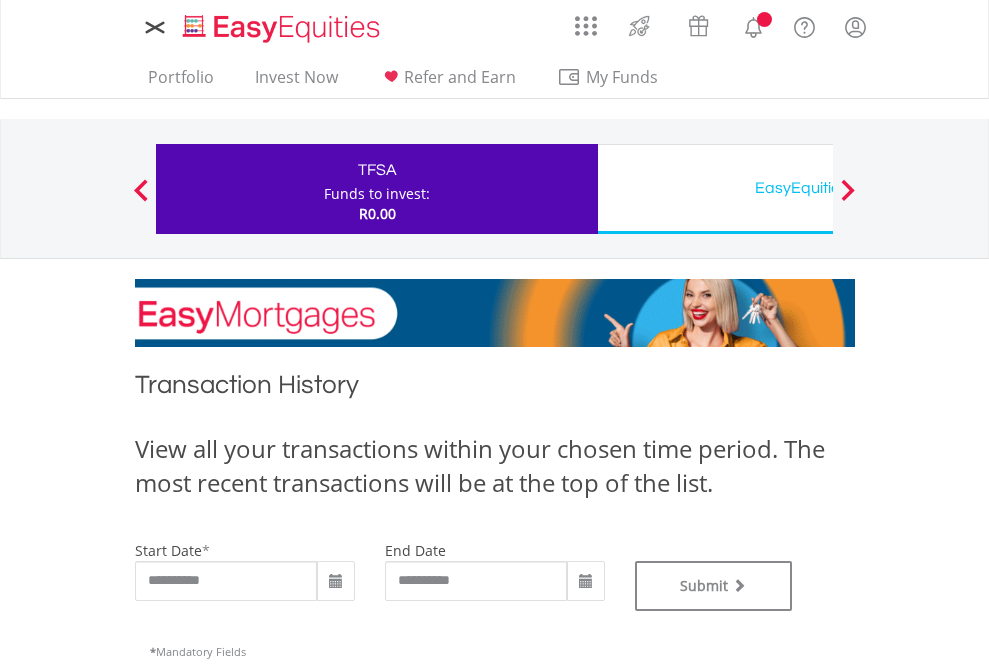 click on "EasyEquities USD" at bounding box center [818, 188] 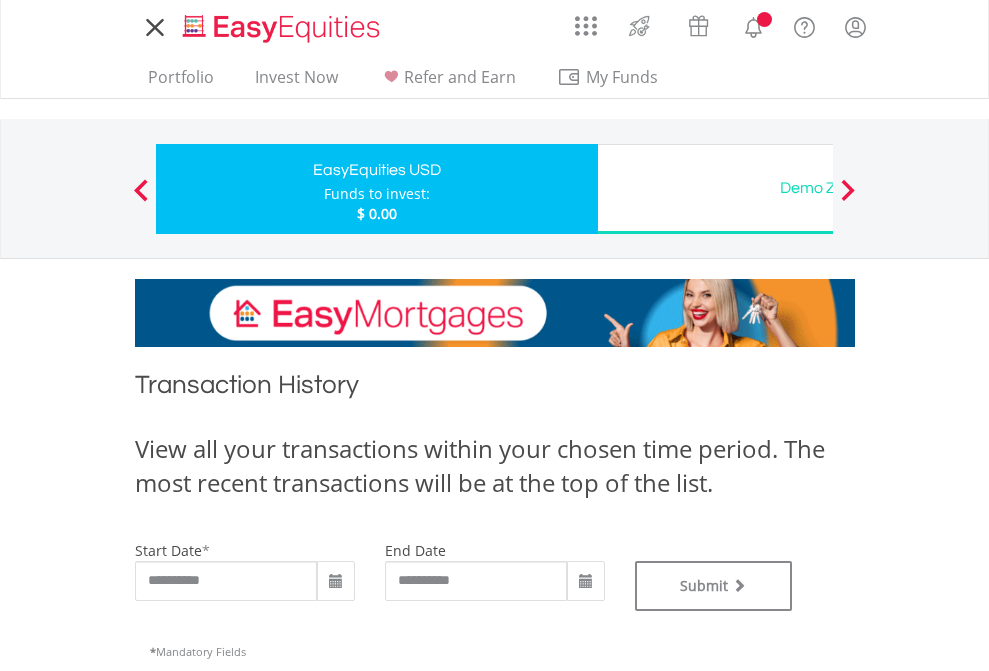 scroll, scrollTop: 0, scrollLeft: 0, axis: both 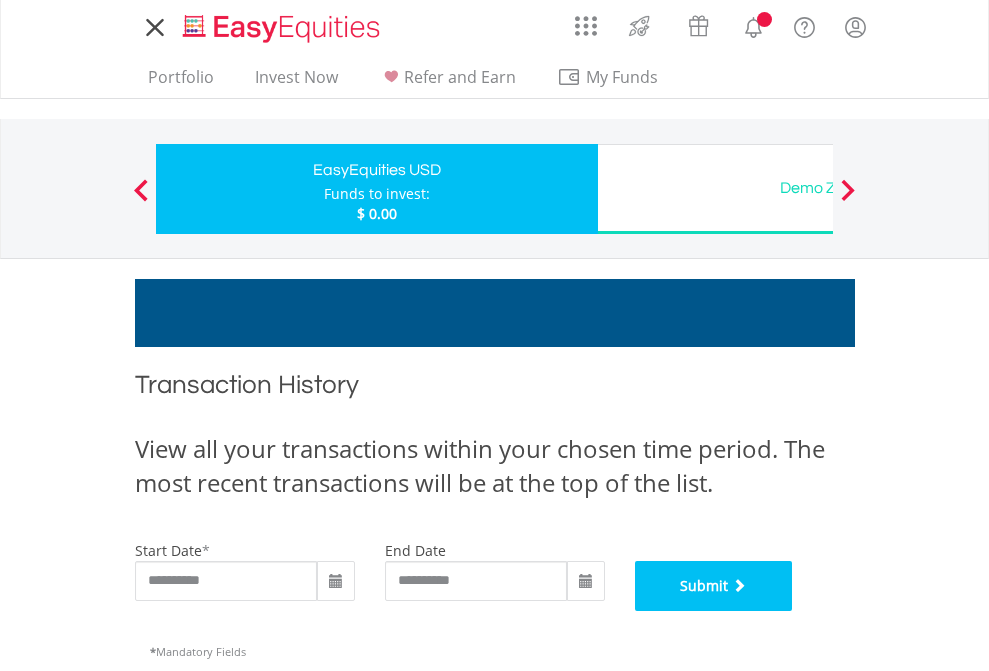 click on "Submit" at bounding box center [714, 586] 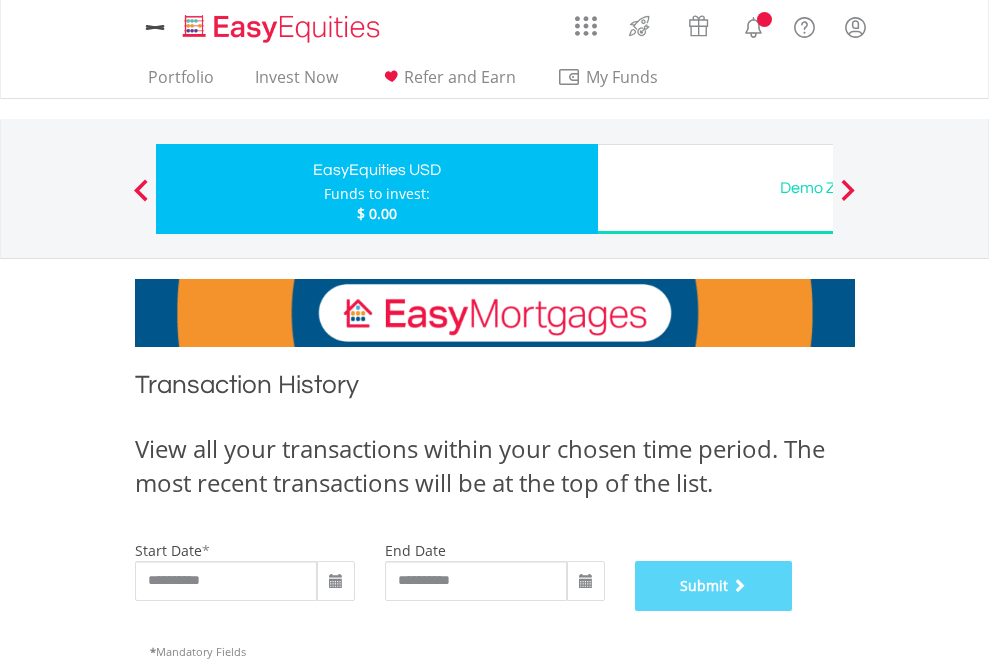 scroll, scrollTop: 811, scrollLeft: 0, axis: vertical 